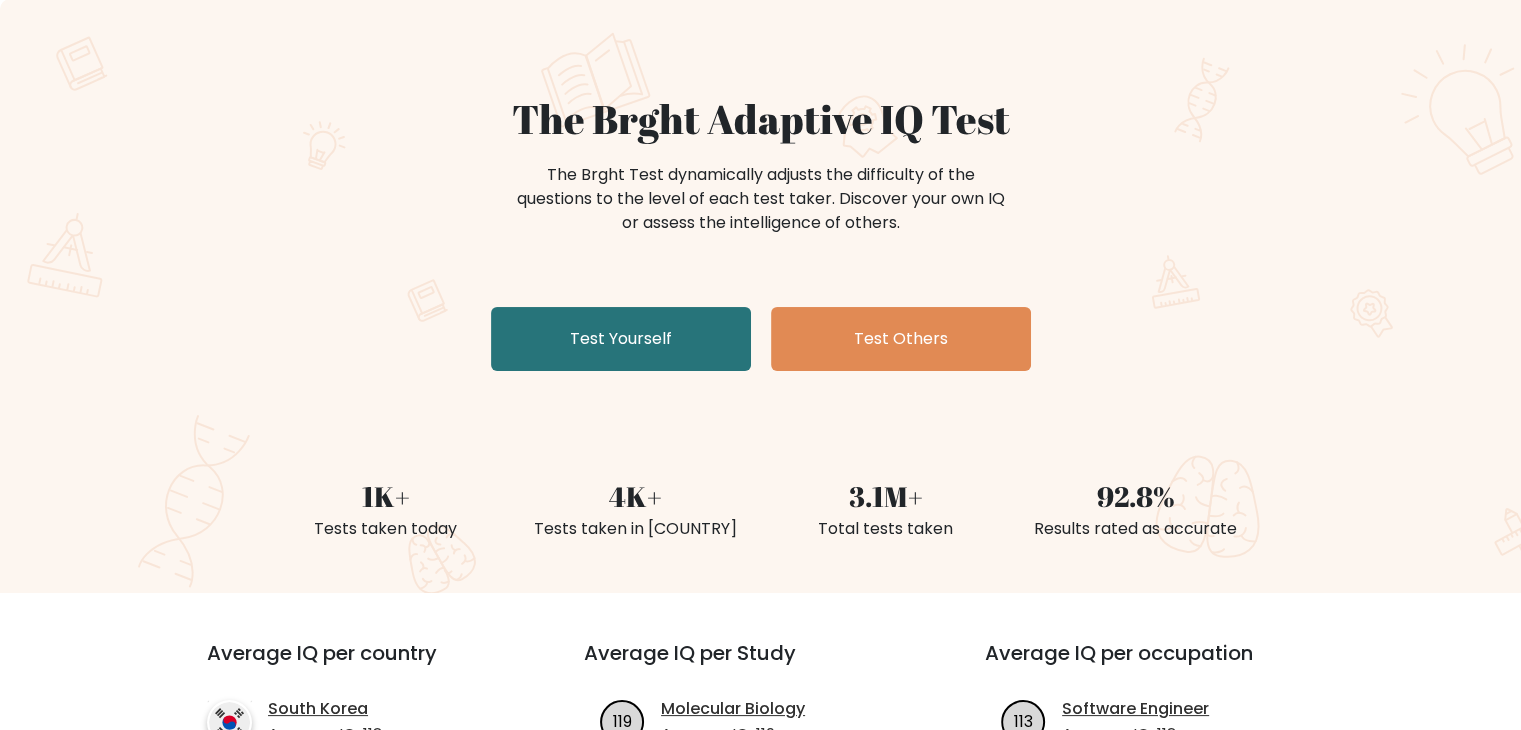 scroll, scrollTop: 0, scrollLeft: 0, axis: both 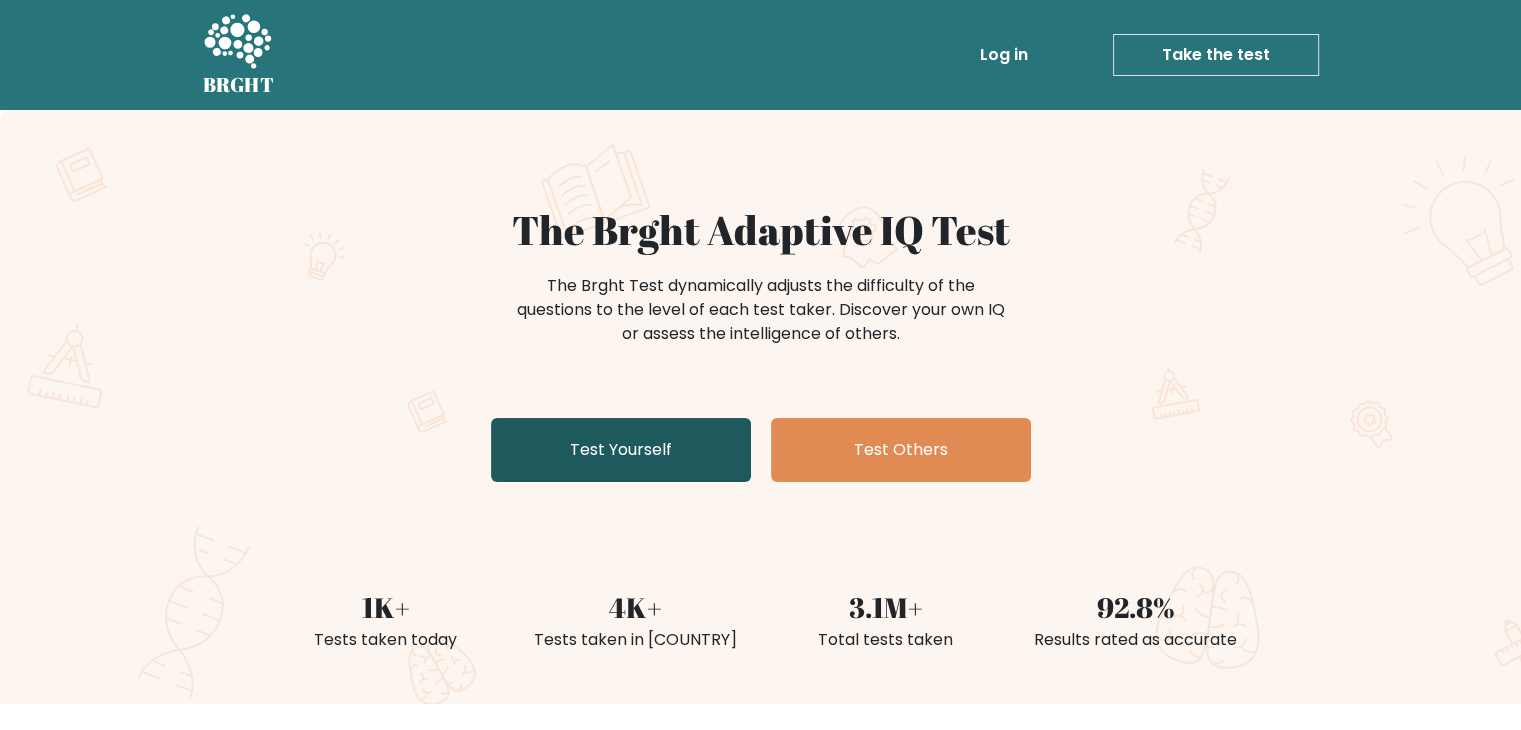 click on "Test Yourself" at bounding box center (621, 450) 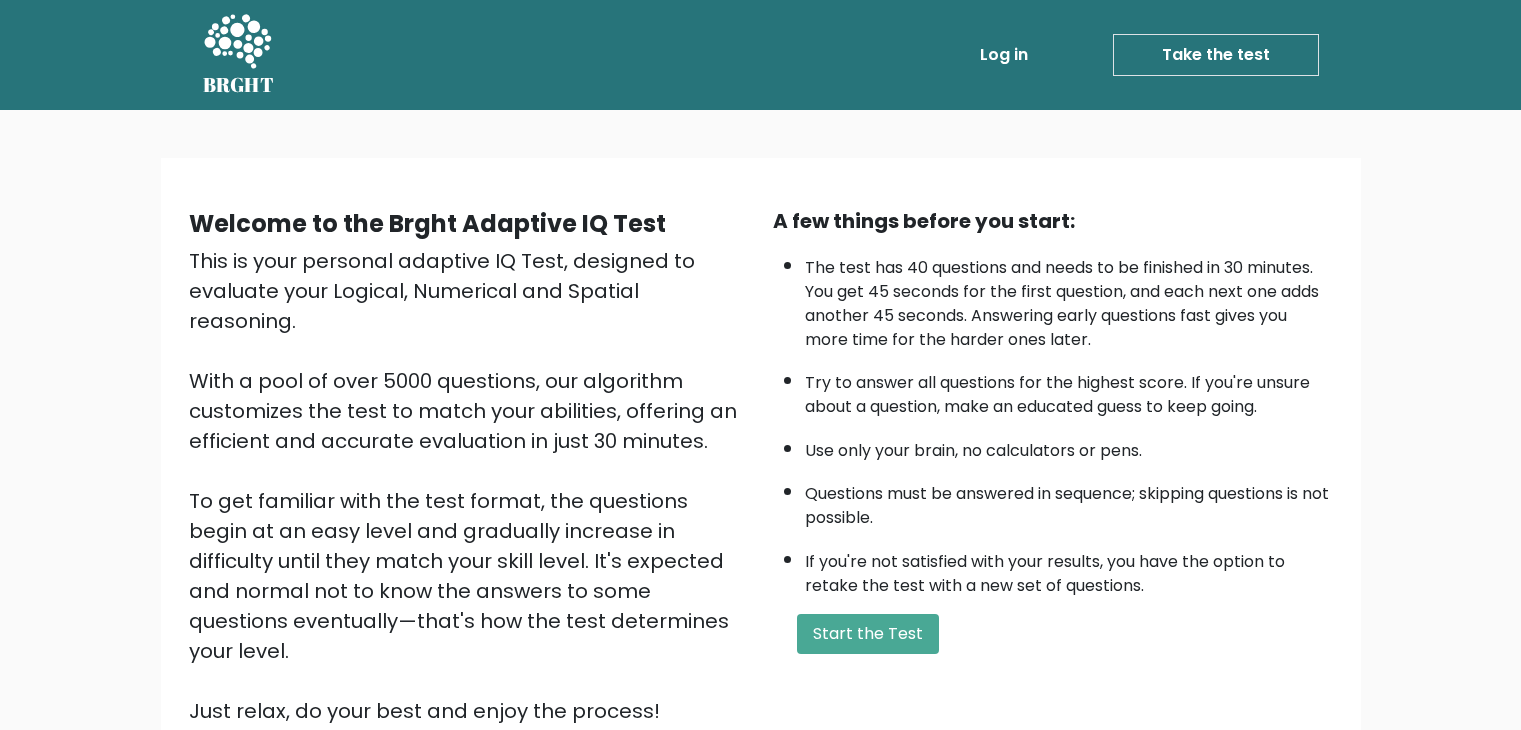 scroll, scrollTop: 0, scrollLeft: 0, axis: both 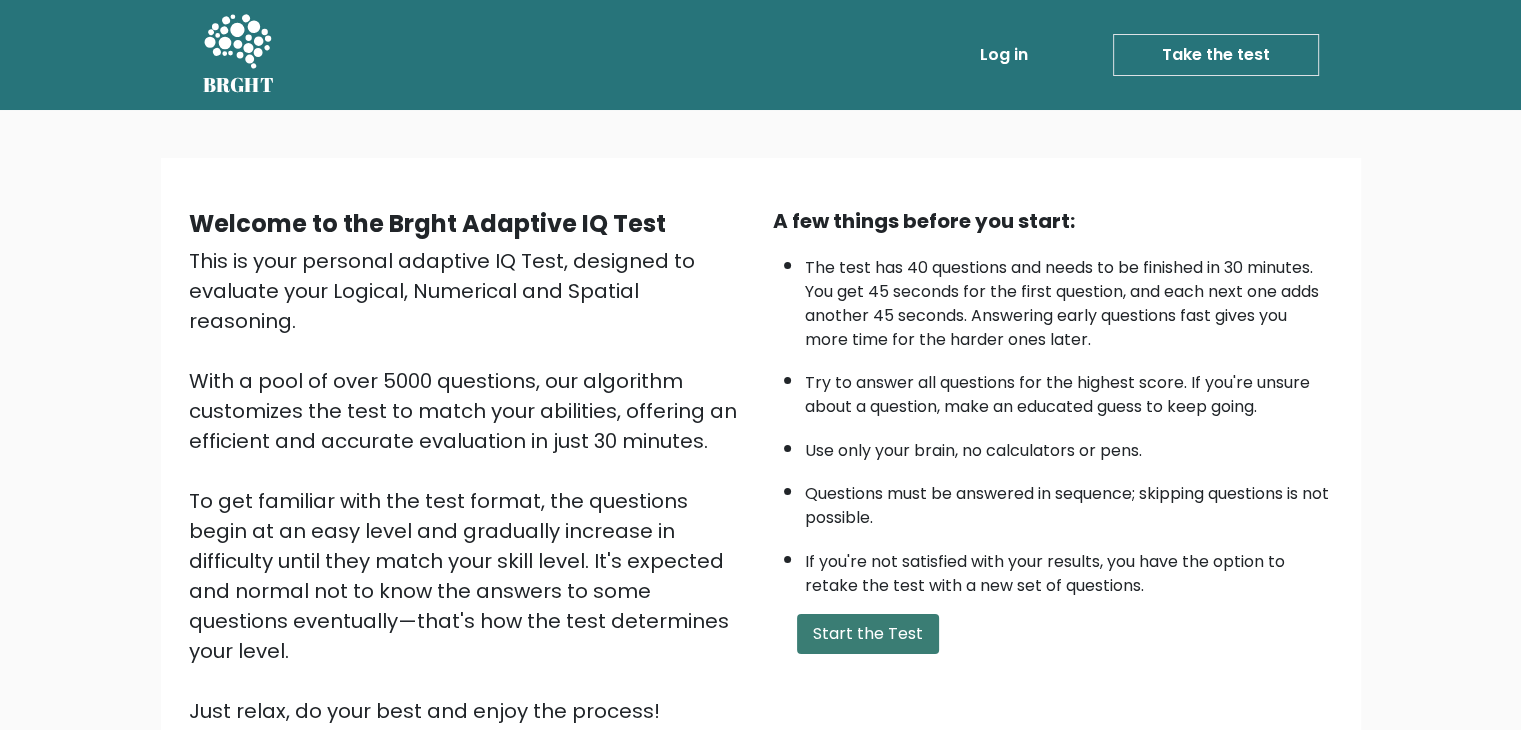 click on "Start the Test" at bounding box center [868, 634] 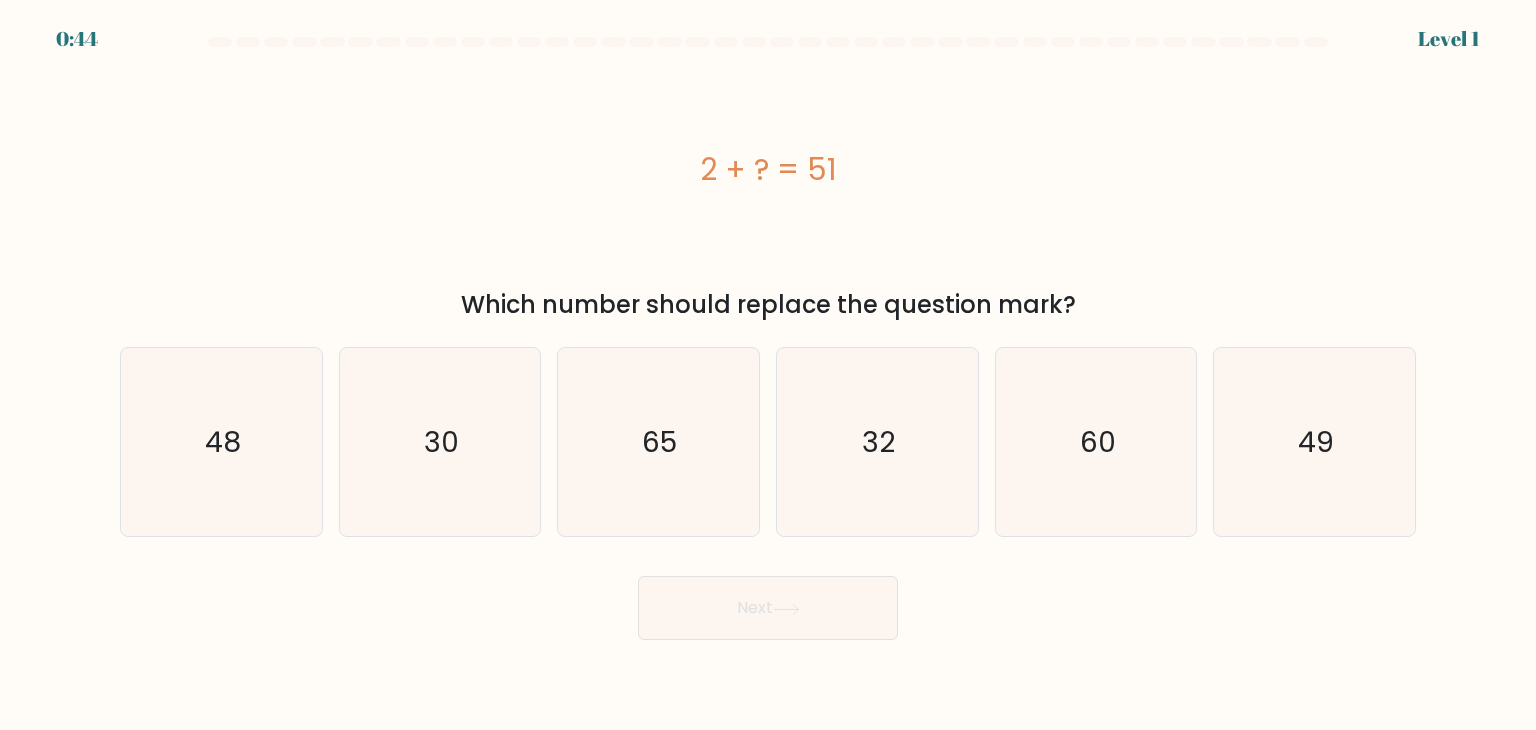 scroll, scrollTop: 0, scrollLeft: 0, axis: both 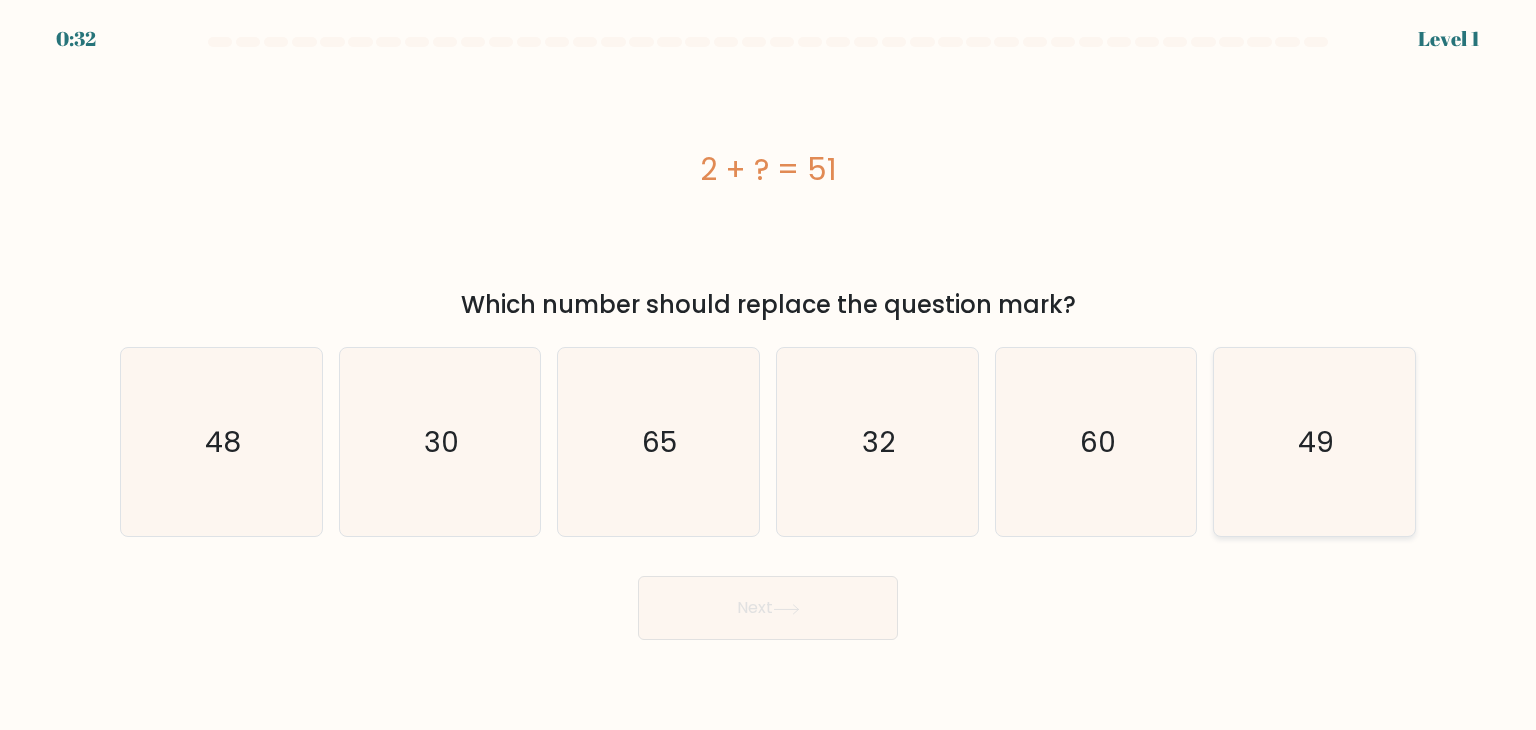 click on "49" at bounding box center (1314, 442) 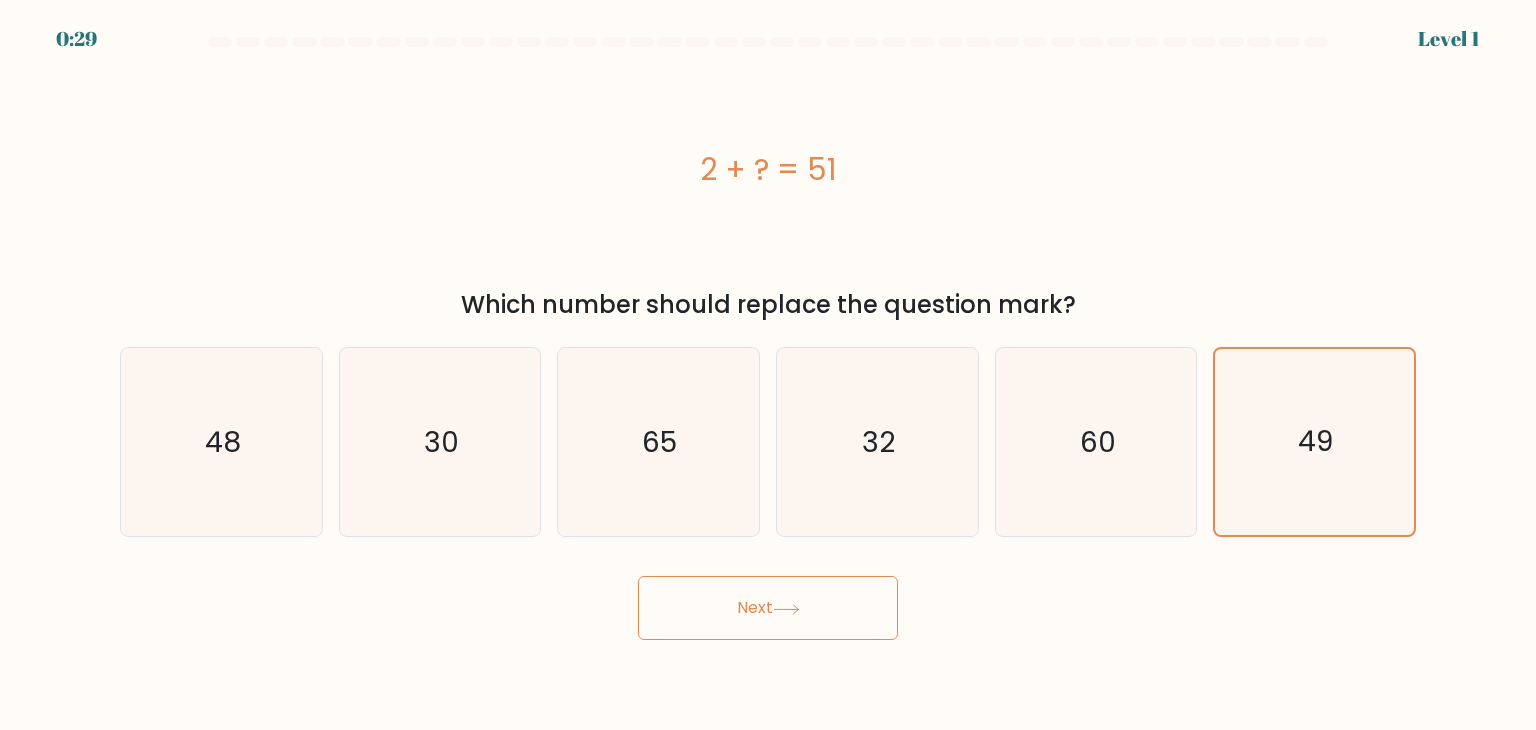 click at bounding box center (786, 609) 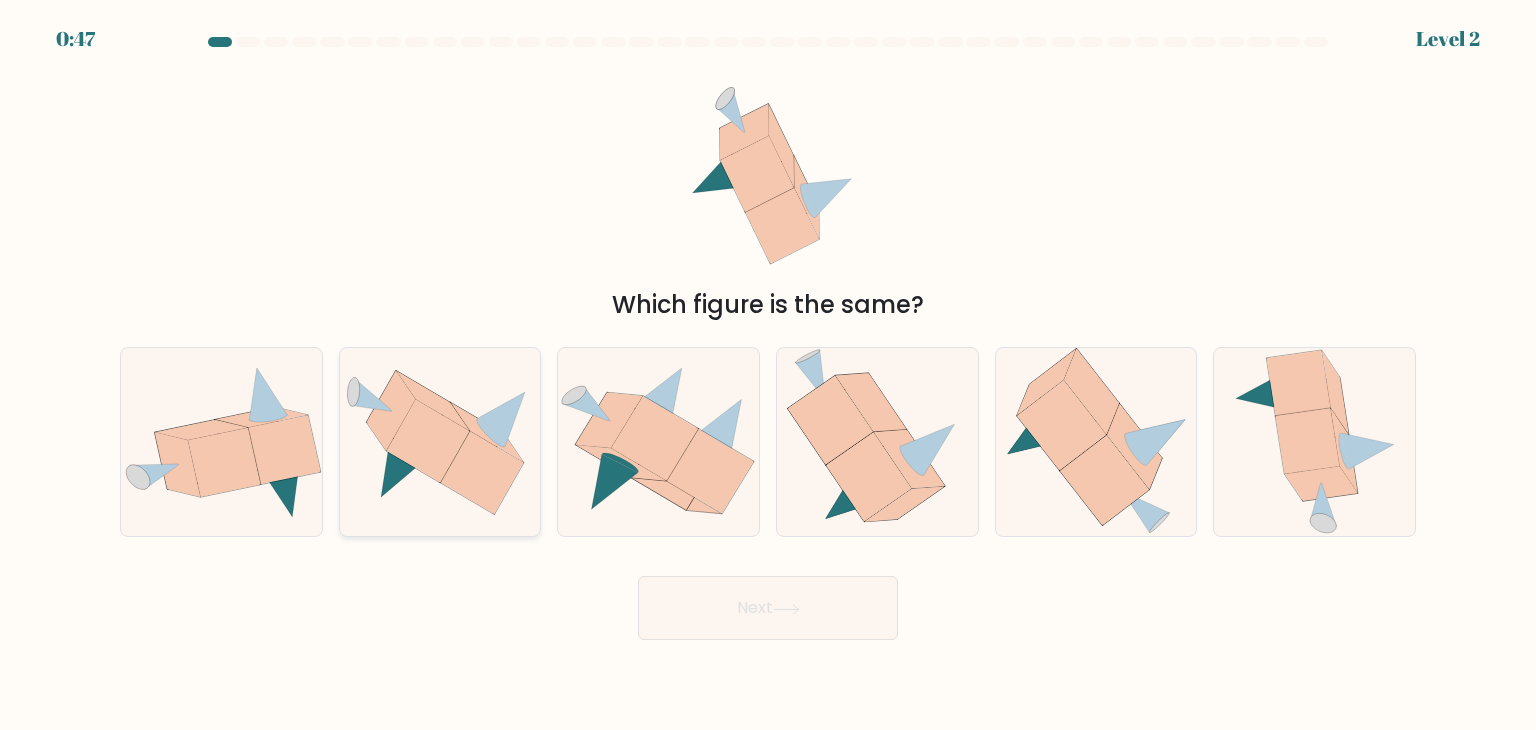 click at bounding box center [427, 440] 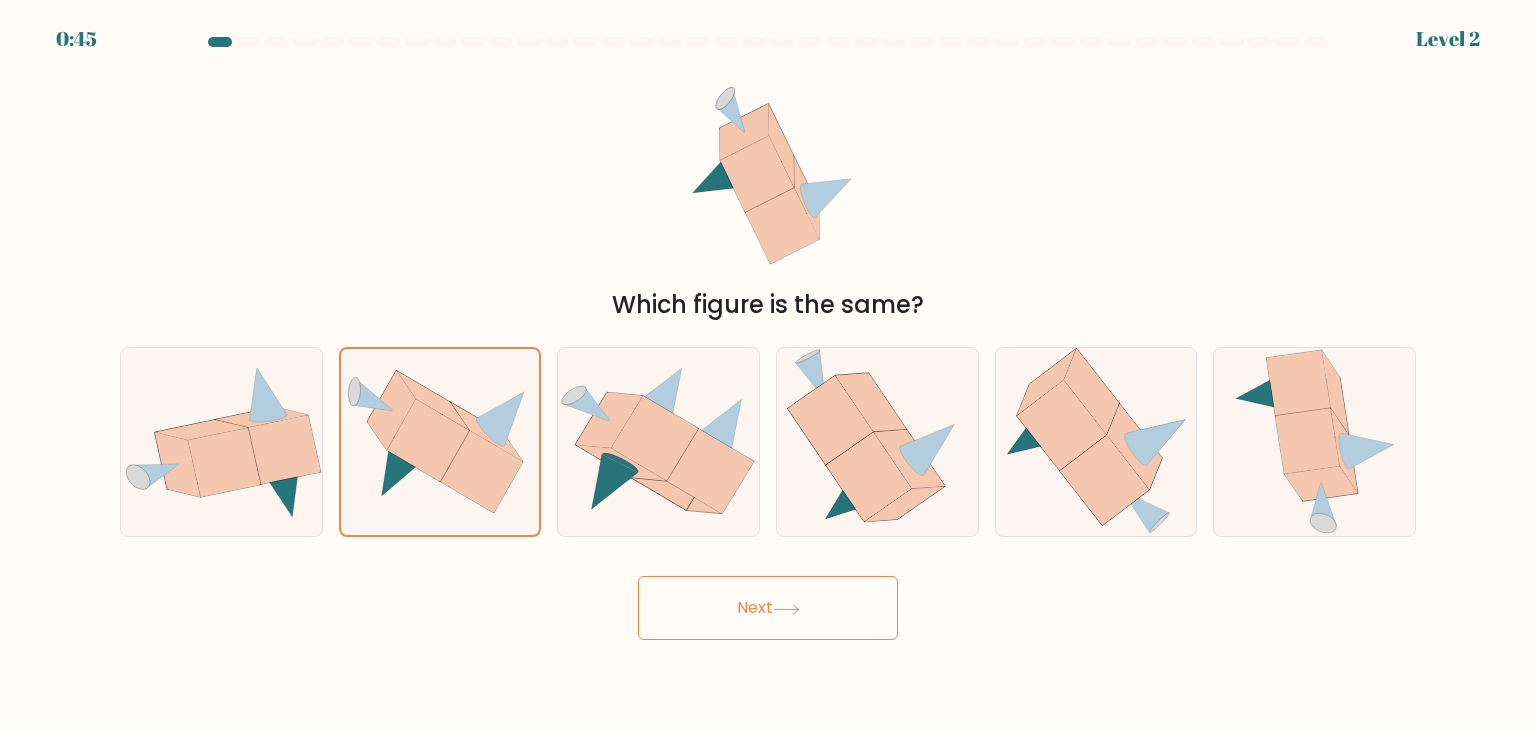 click on "Next" at bounding box center (768, 608) 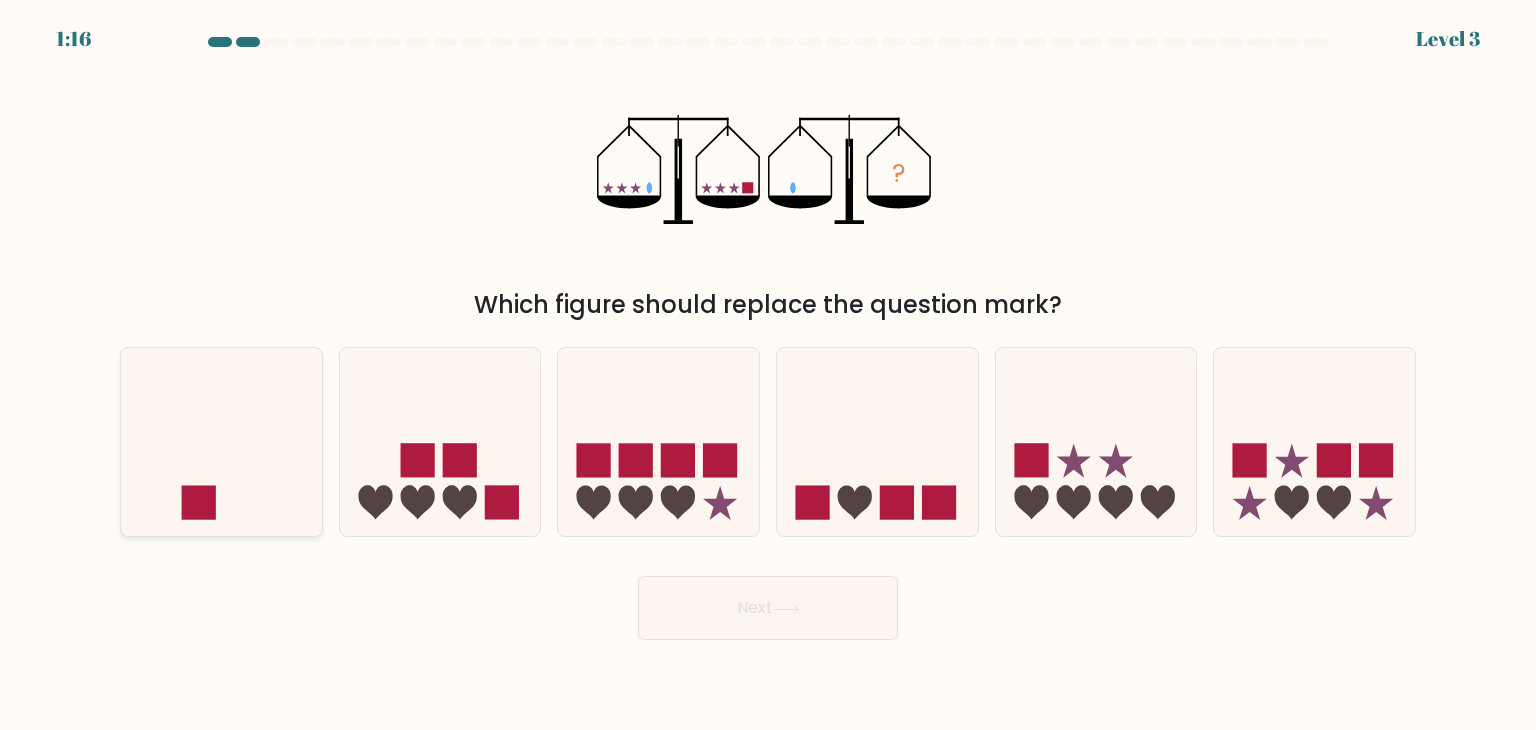 click at bounding box center [221, 442] 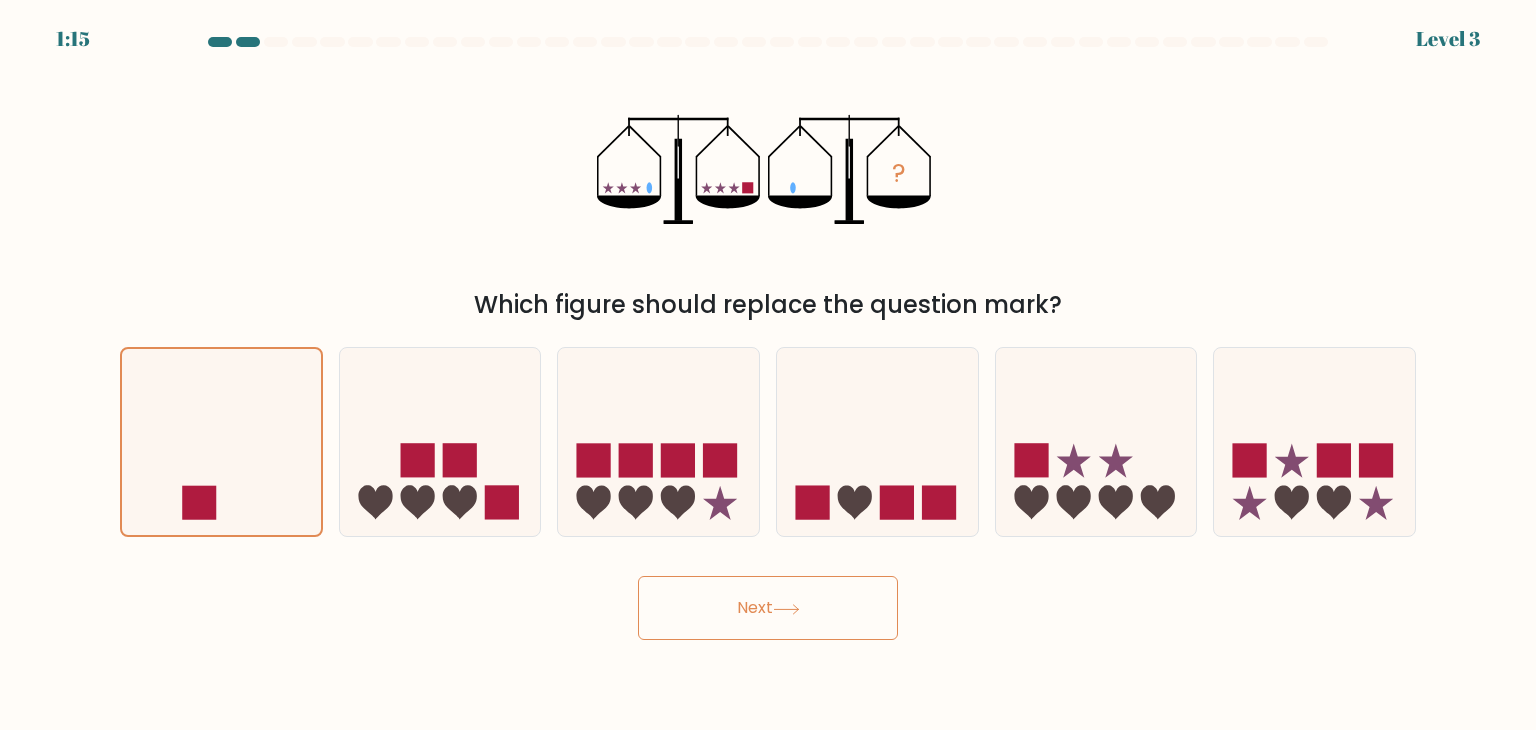 click on "Next" at bounding box center [768, 608] 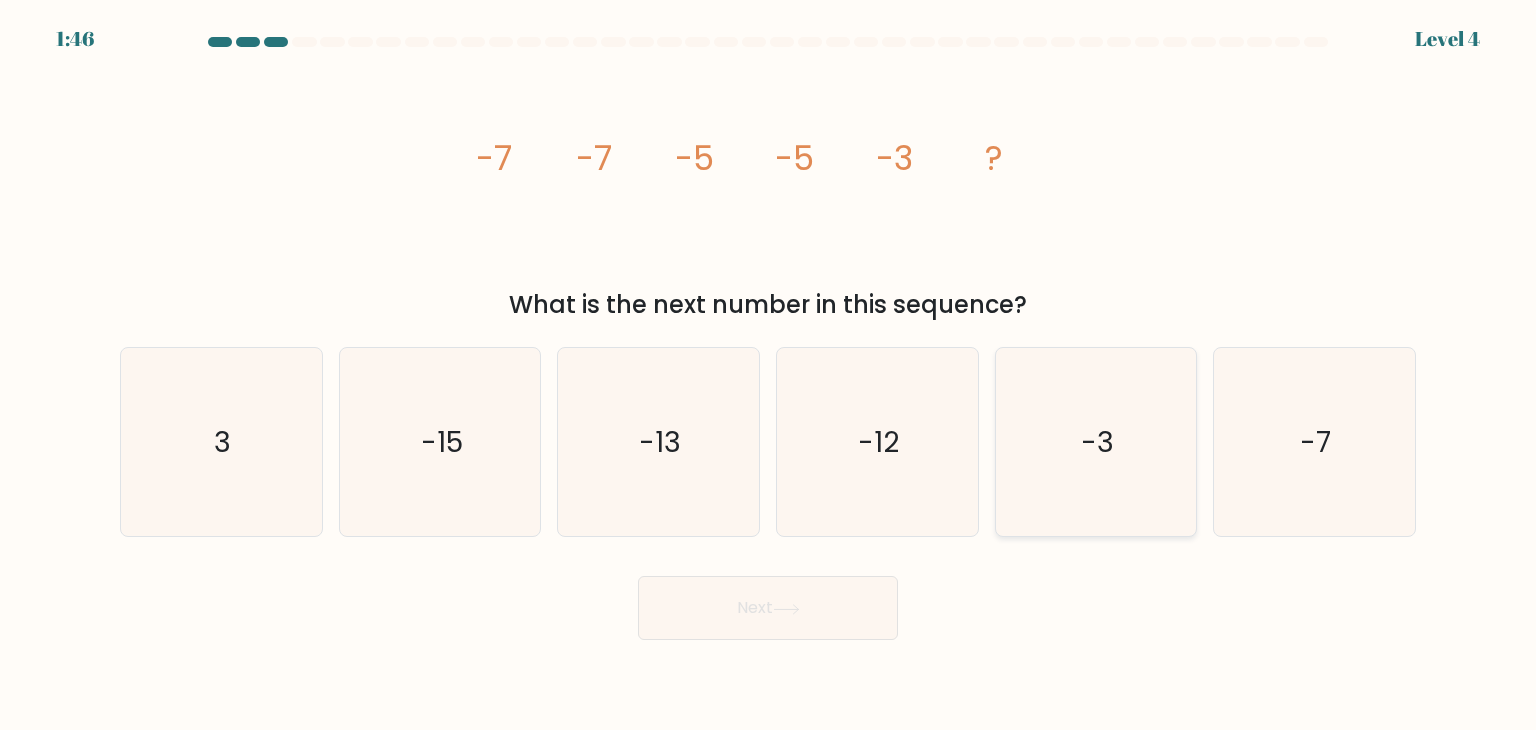 click on "-3" at bounding box center [1097, 442] 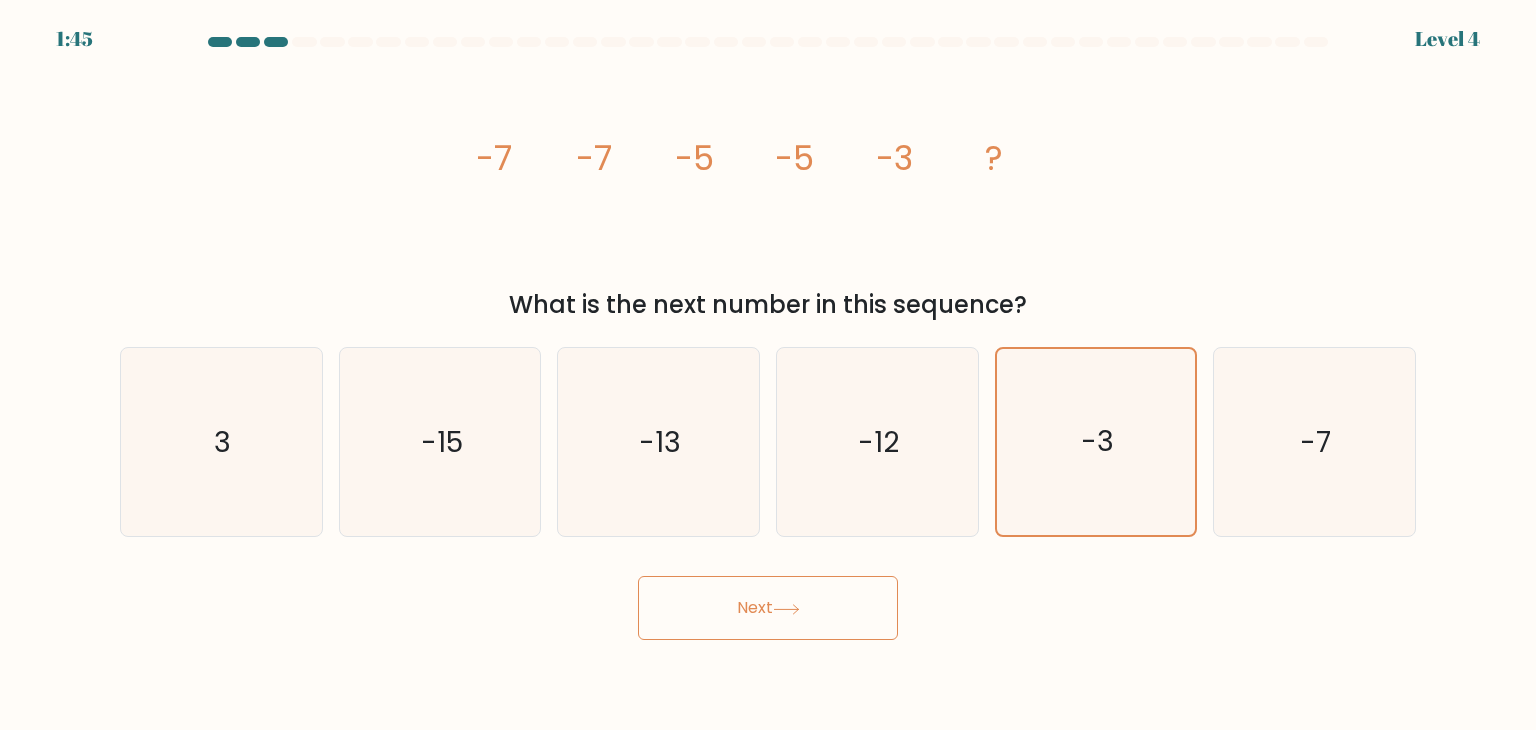 click on "Next" at bounding box center [768, 608] 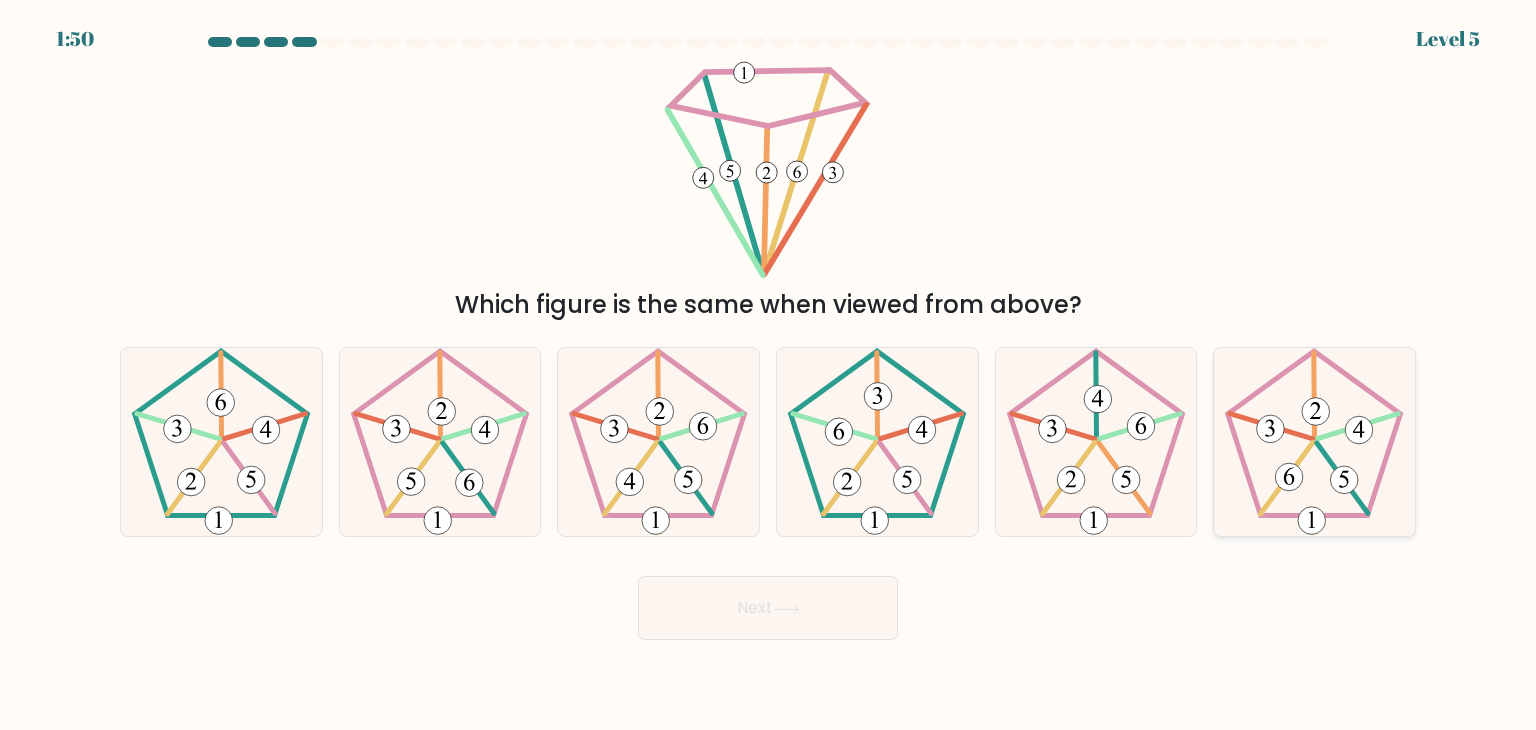 click at bounding box center (1314, 442) 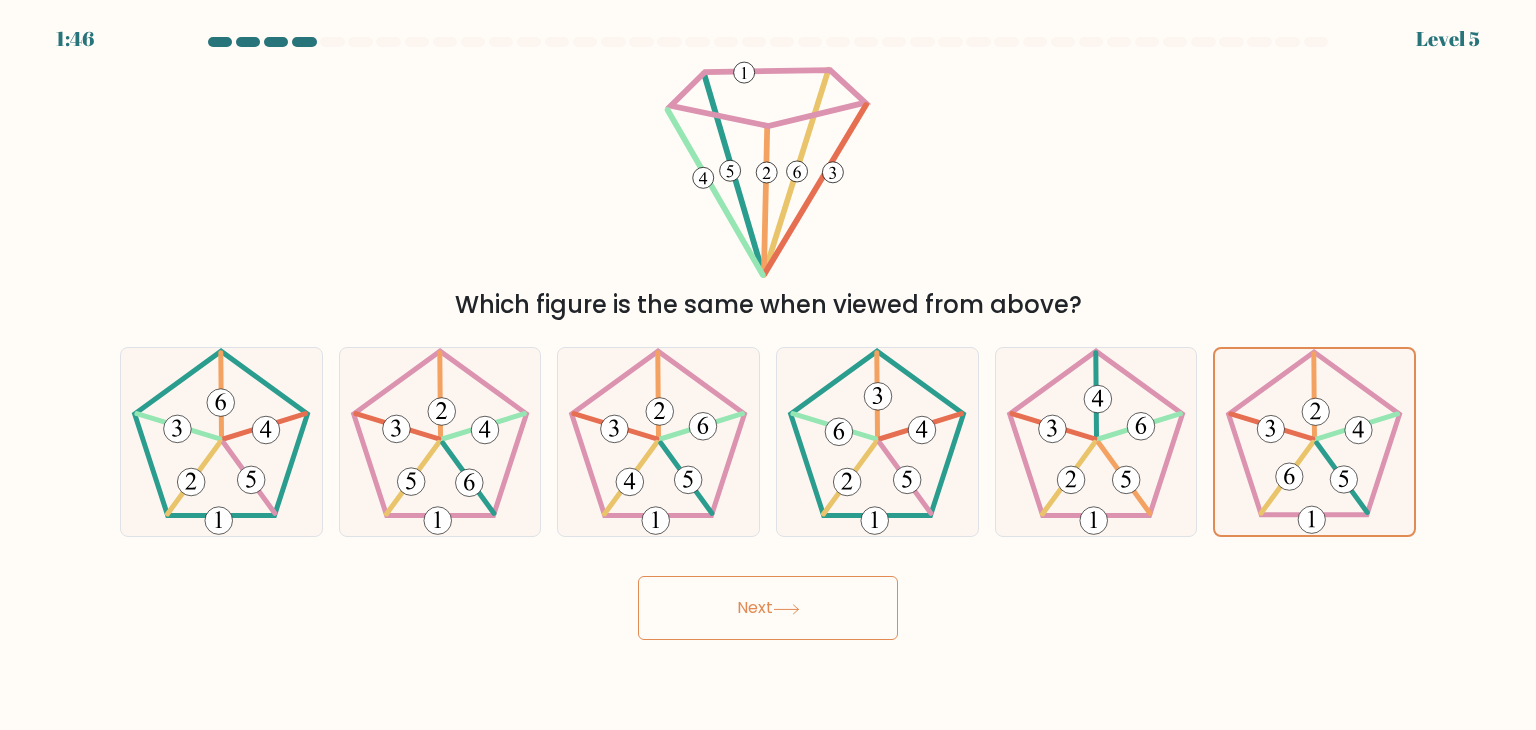 click on "Next" at bounding box center (768, 608) 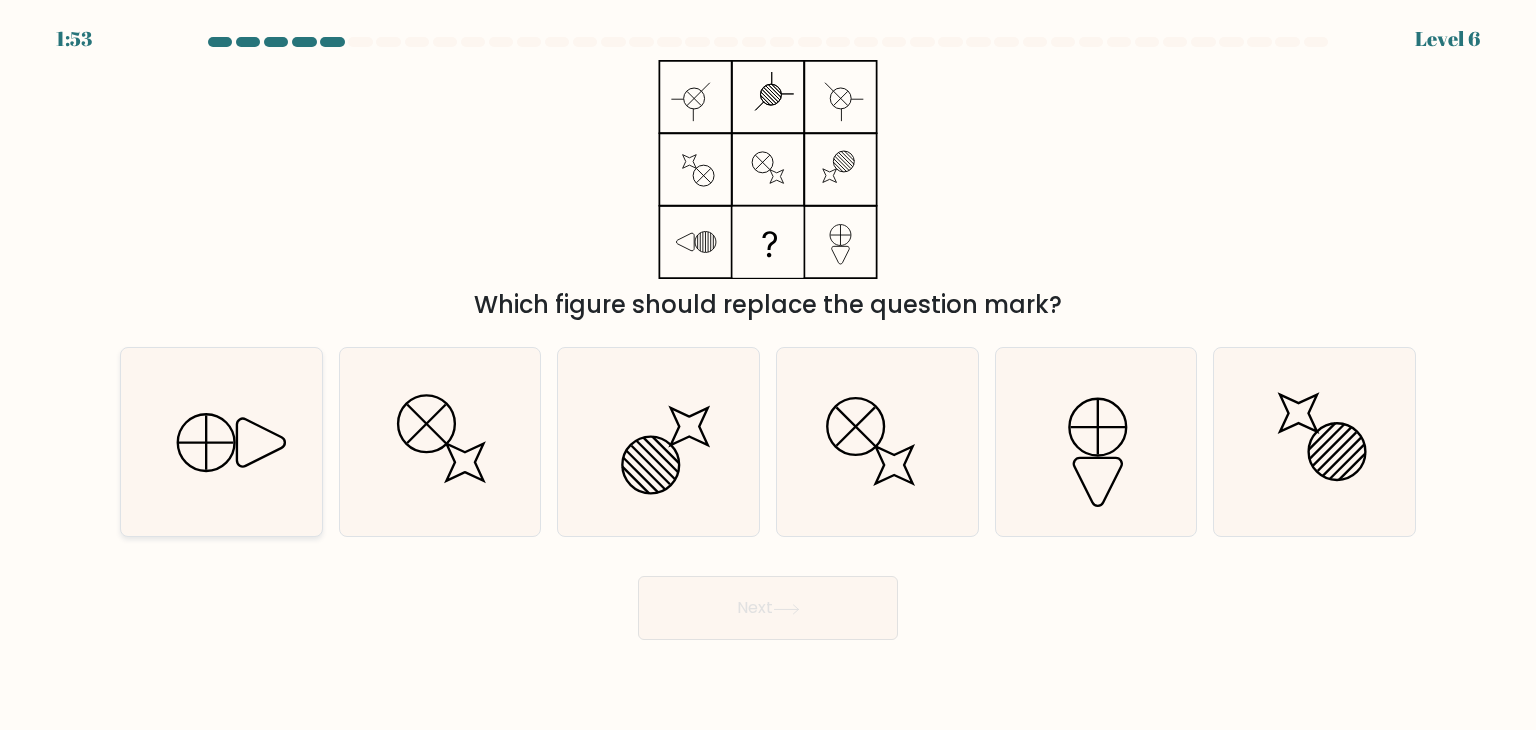 click at bounding box center (221, 442) 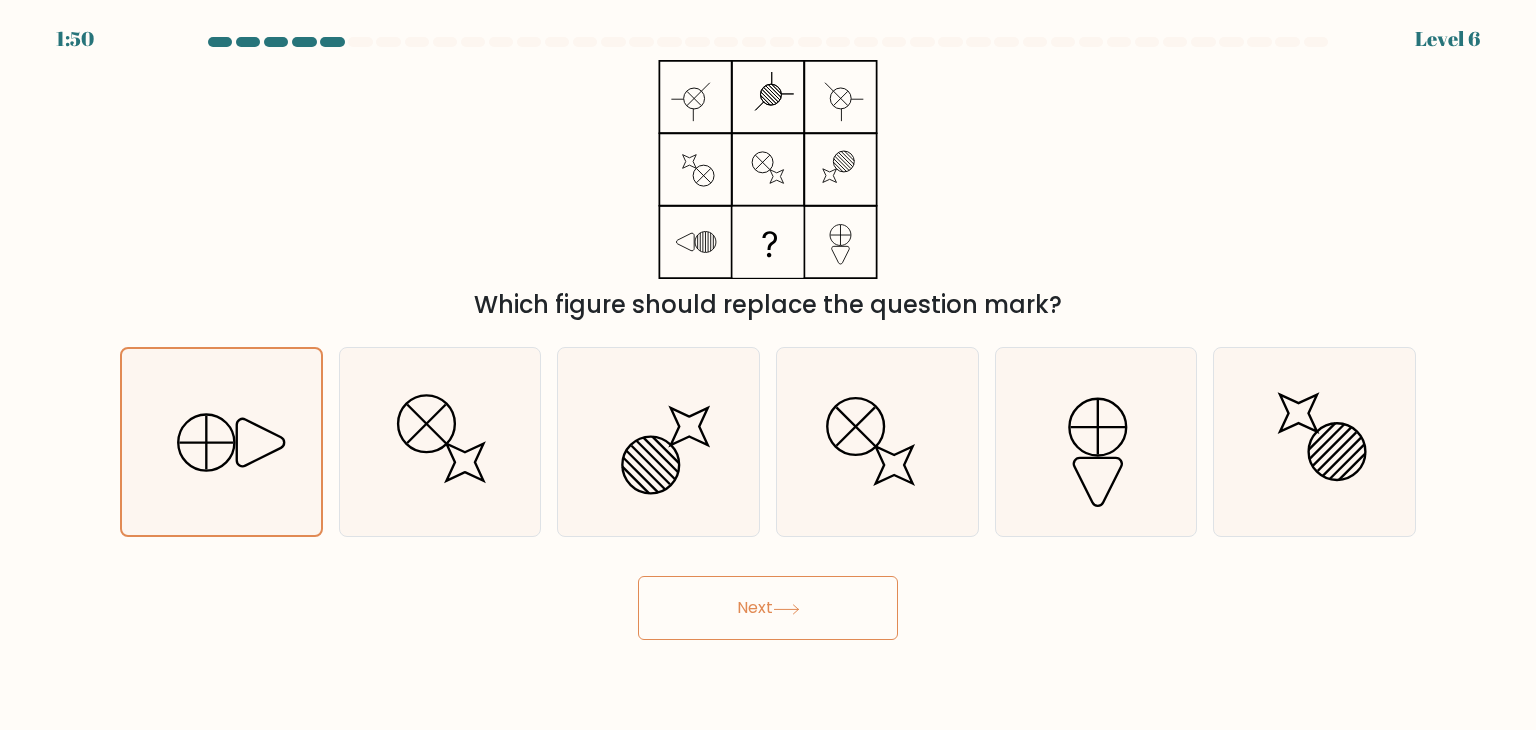 click on "Next" at bounding box center [768, 608] 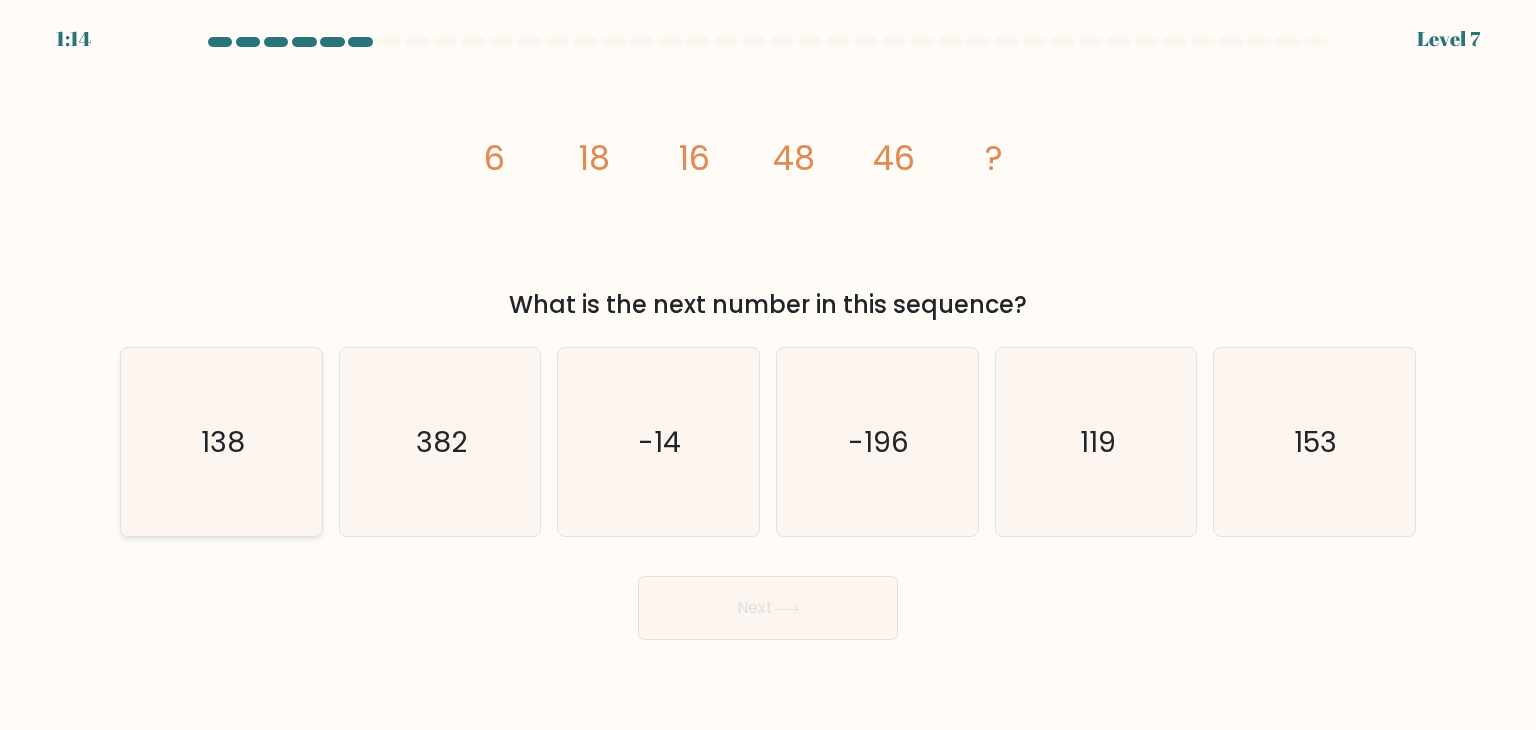 click on "138" at bounding box center [221, 442] 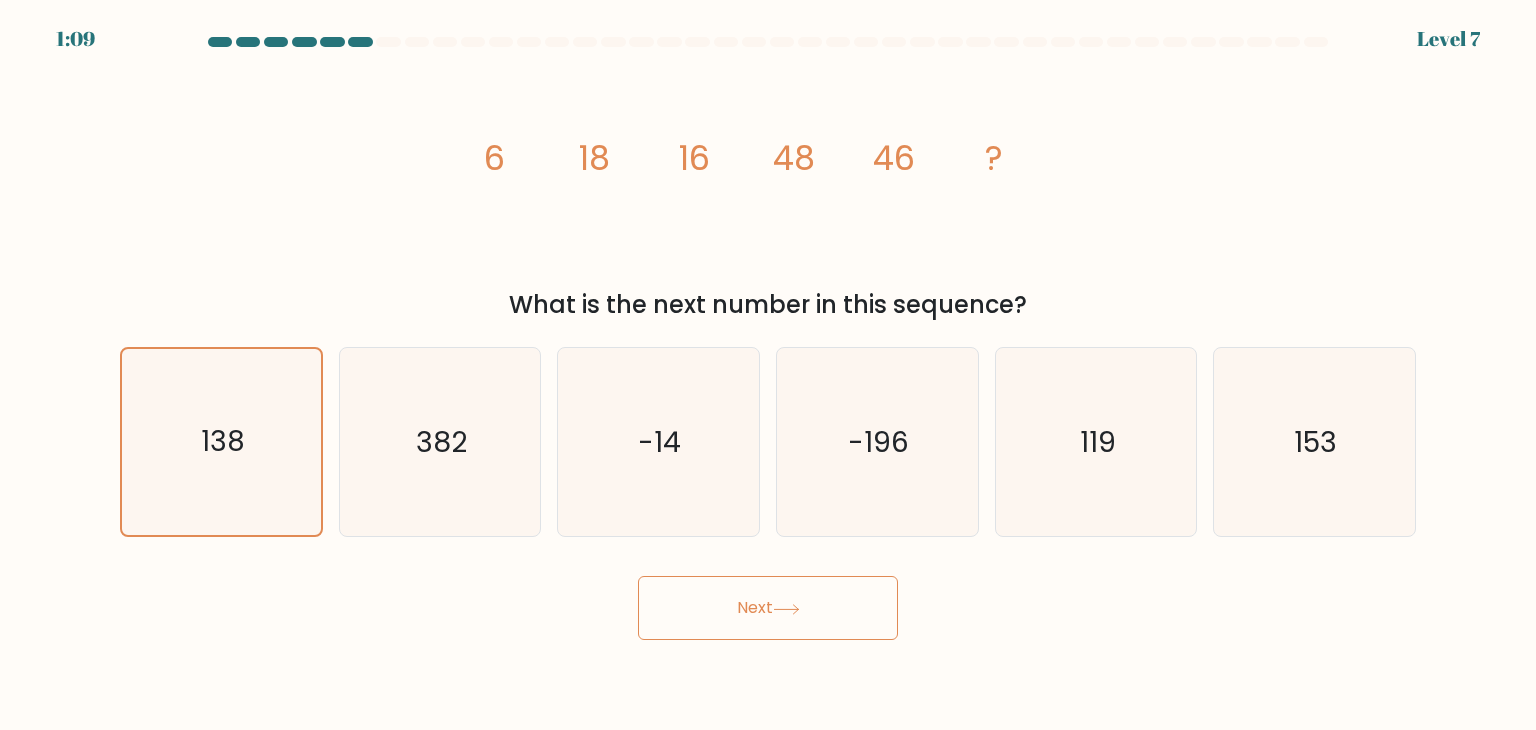 click on "Next" at bounding box center [768, 608] 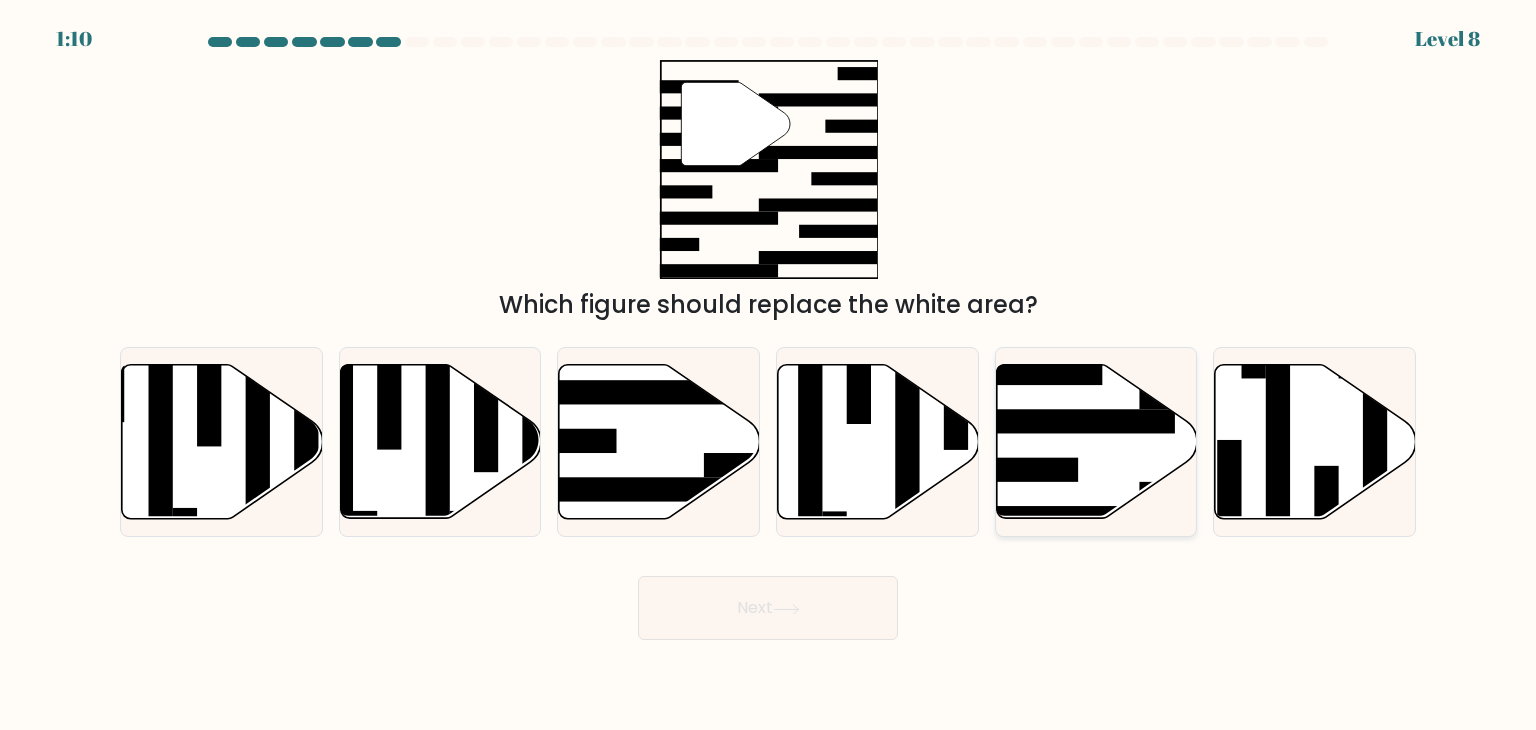 click at bounding box center [1096, 442] 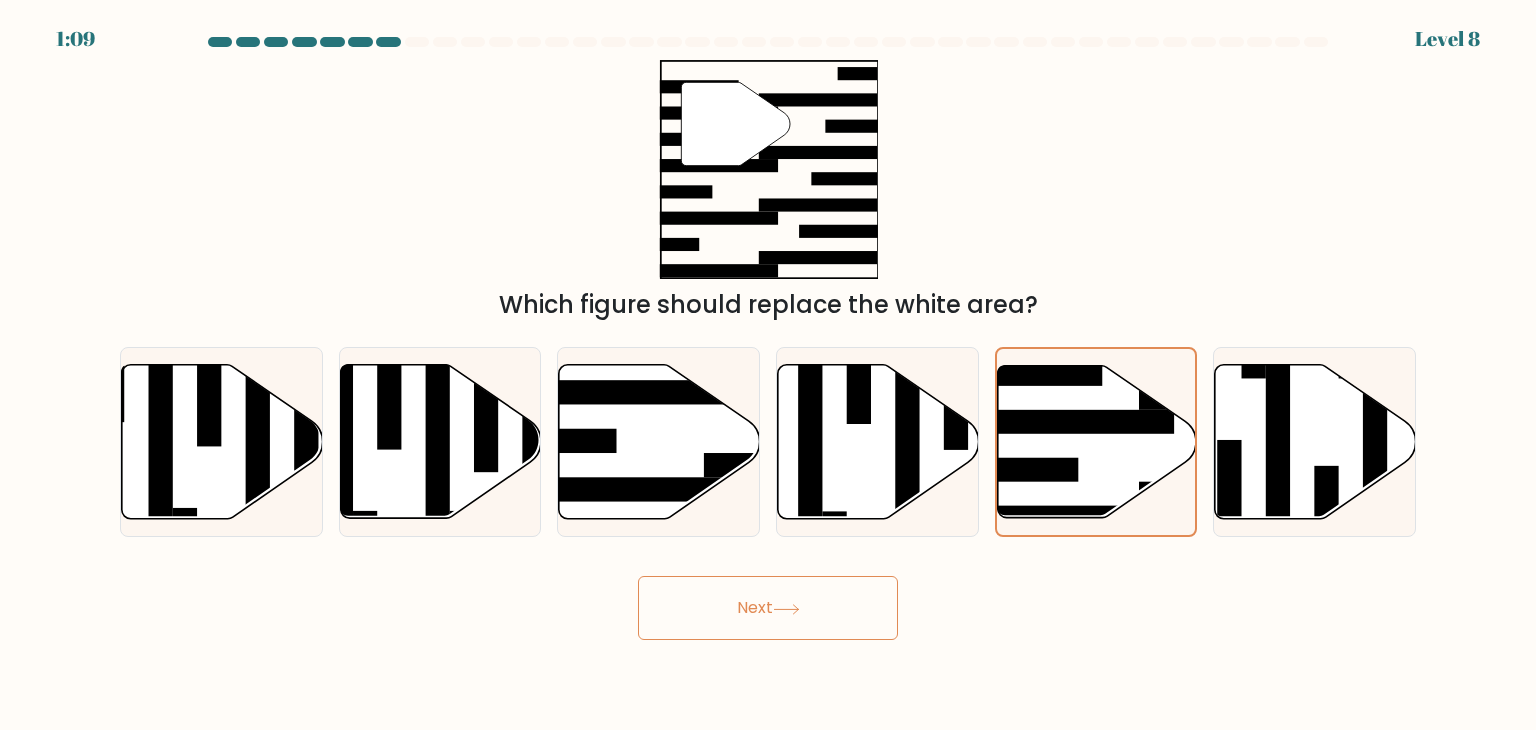 click on "Next" at bounding box center (768, 608) 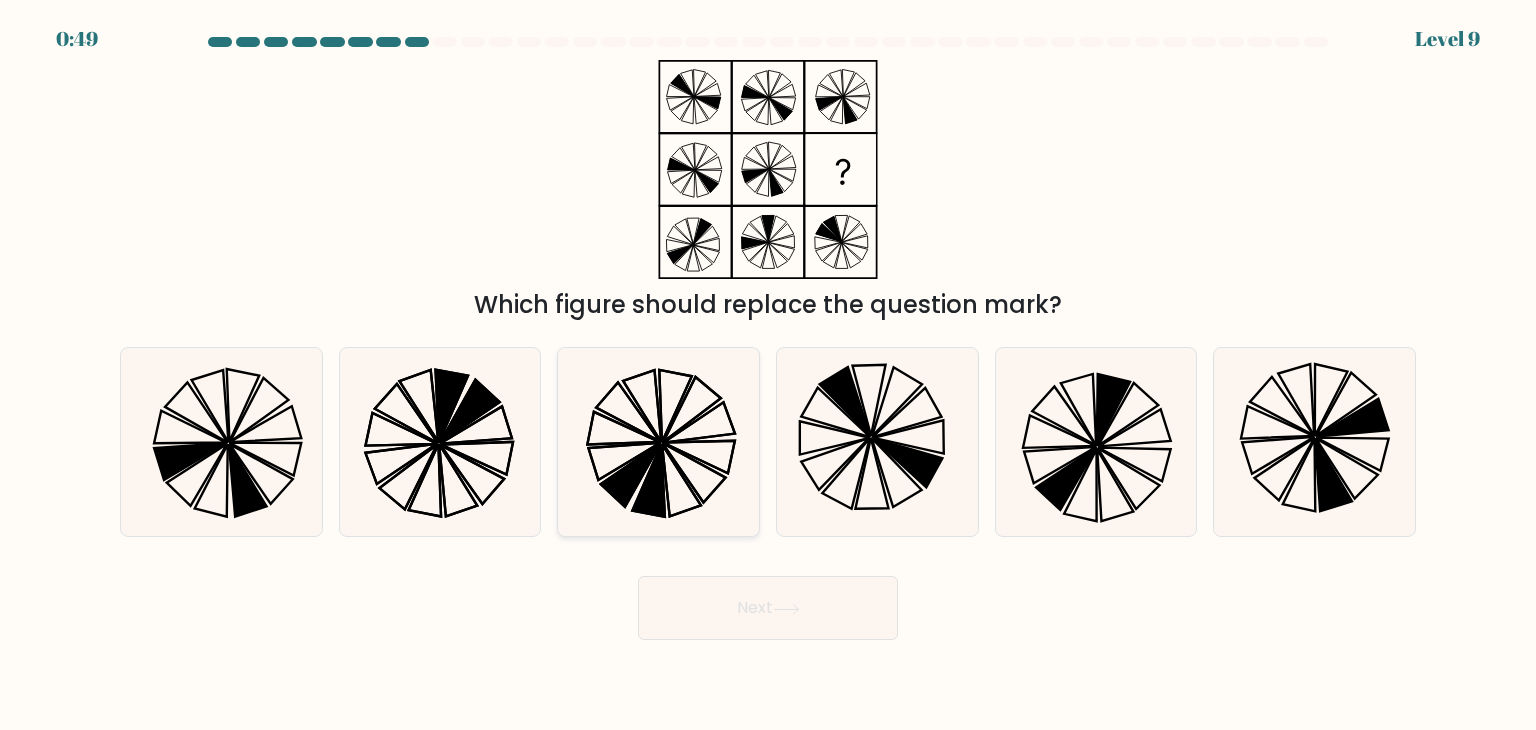 click at bounding box center [658, 442] 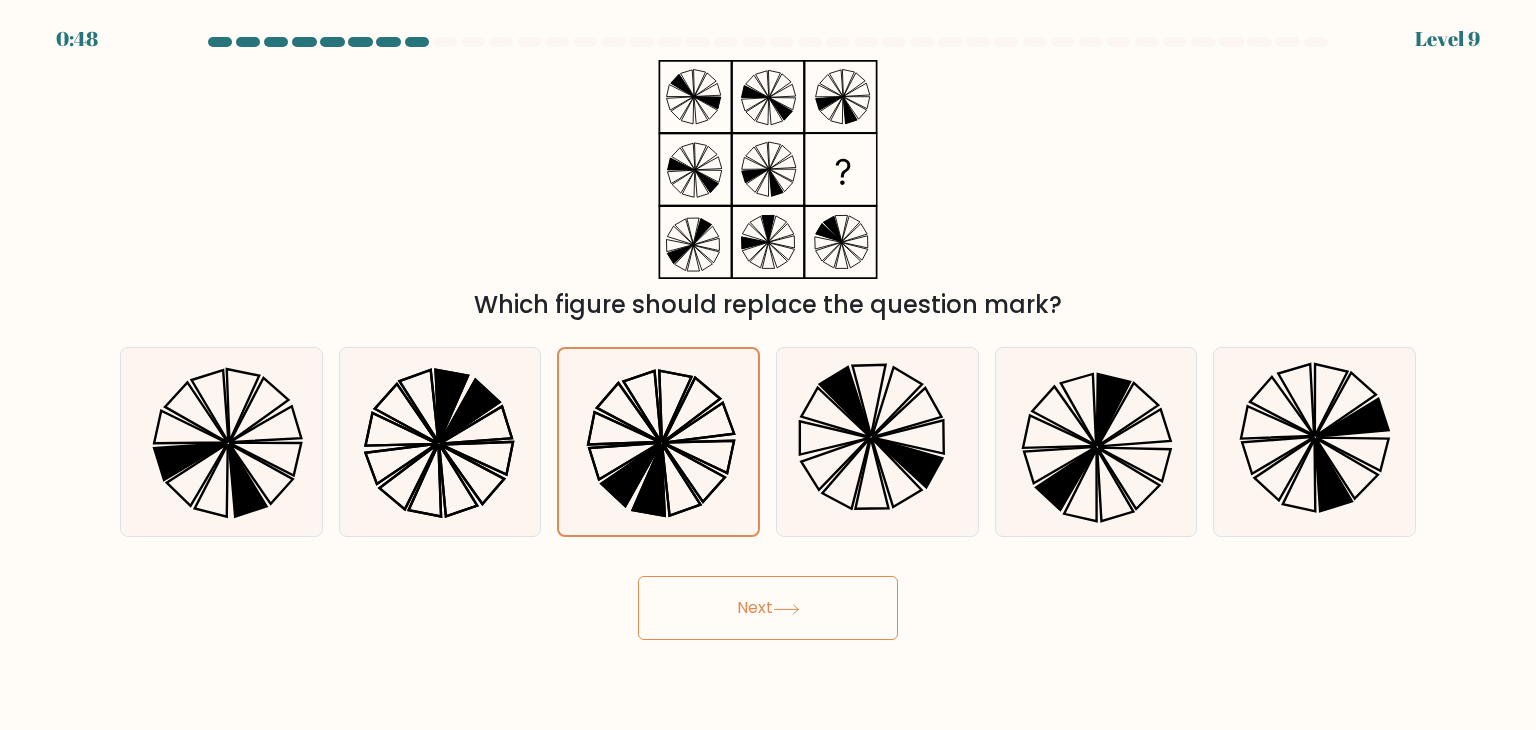 click on "Next" at bounding box center [768, 608] 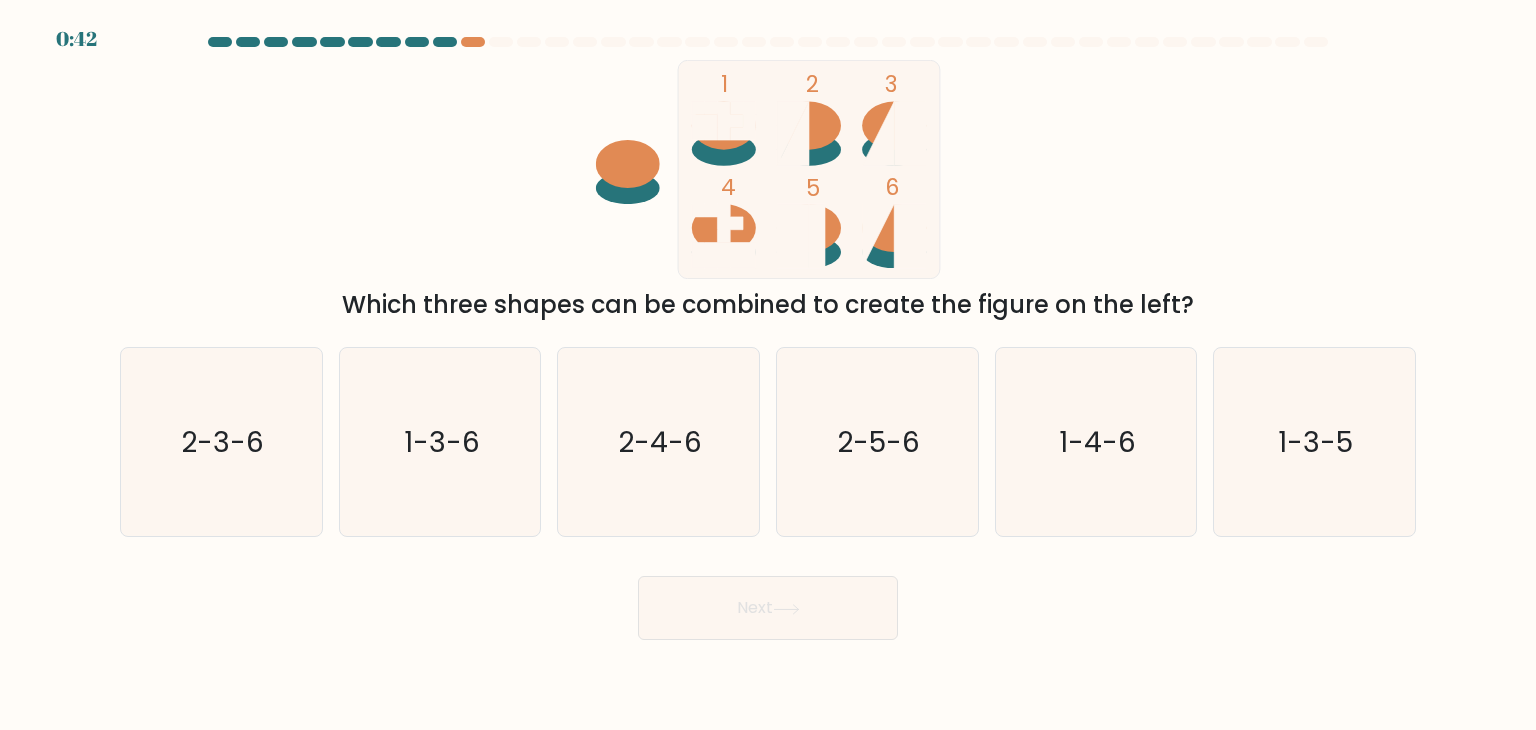 scroll, scrollTop: 0, scrollLeft: 0, axis: both 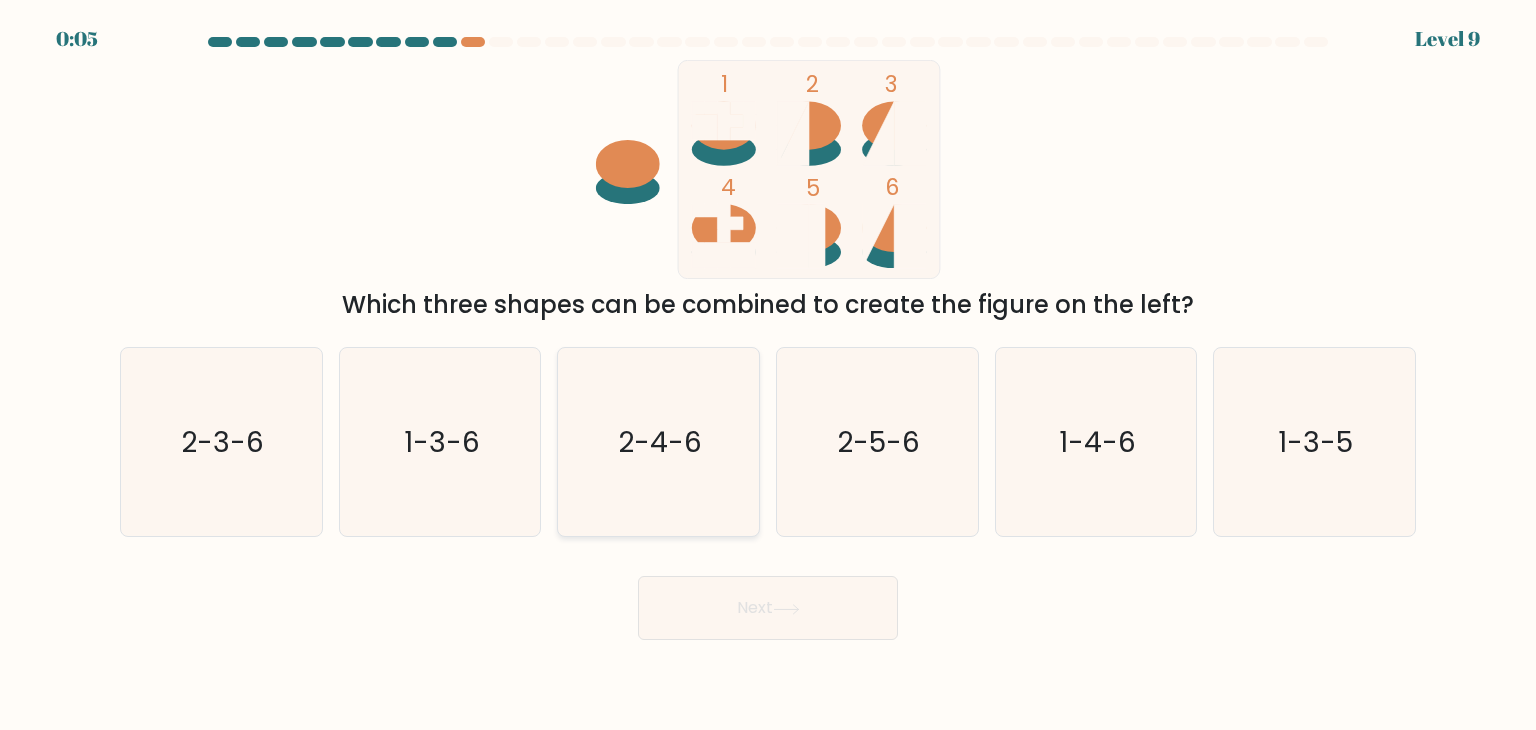 click on "2-4-6" at bounding box center (658, 442) 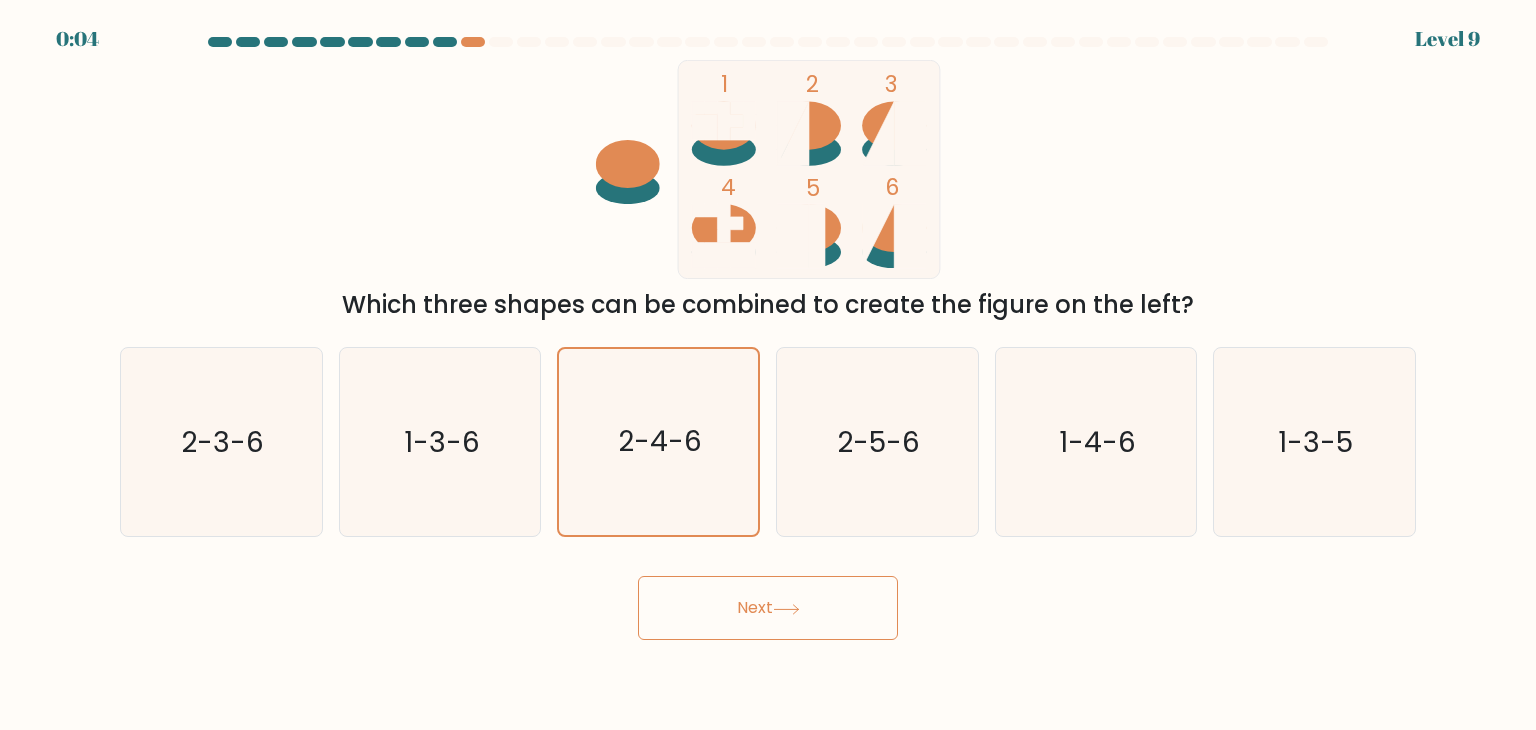 click on "Next" at bounding box center [768, 608] 